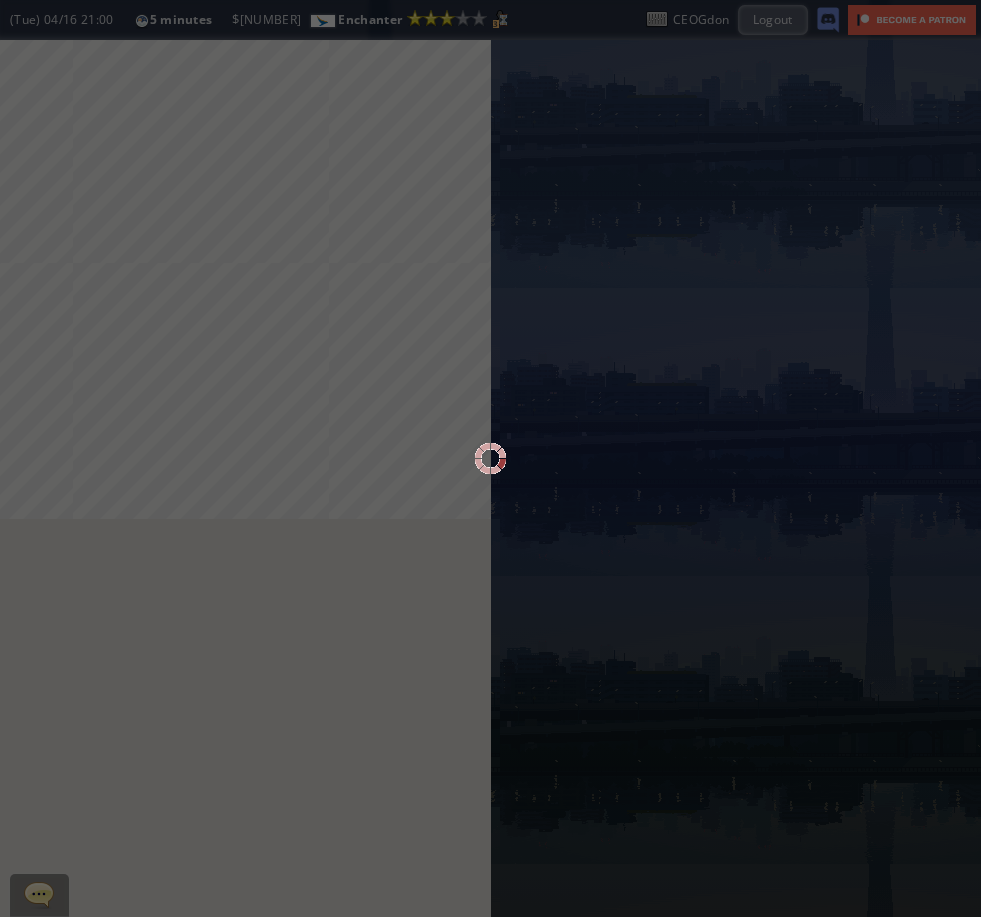 scroll, scrollTop: 0, scrollLeft: 0, axis: both 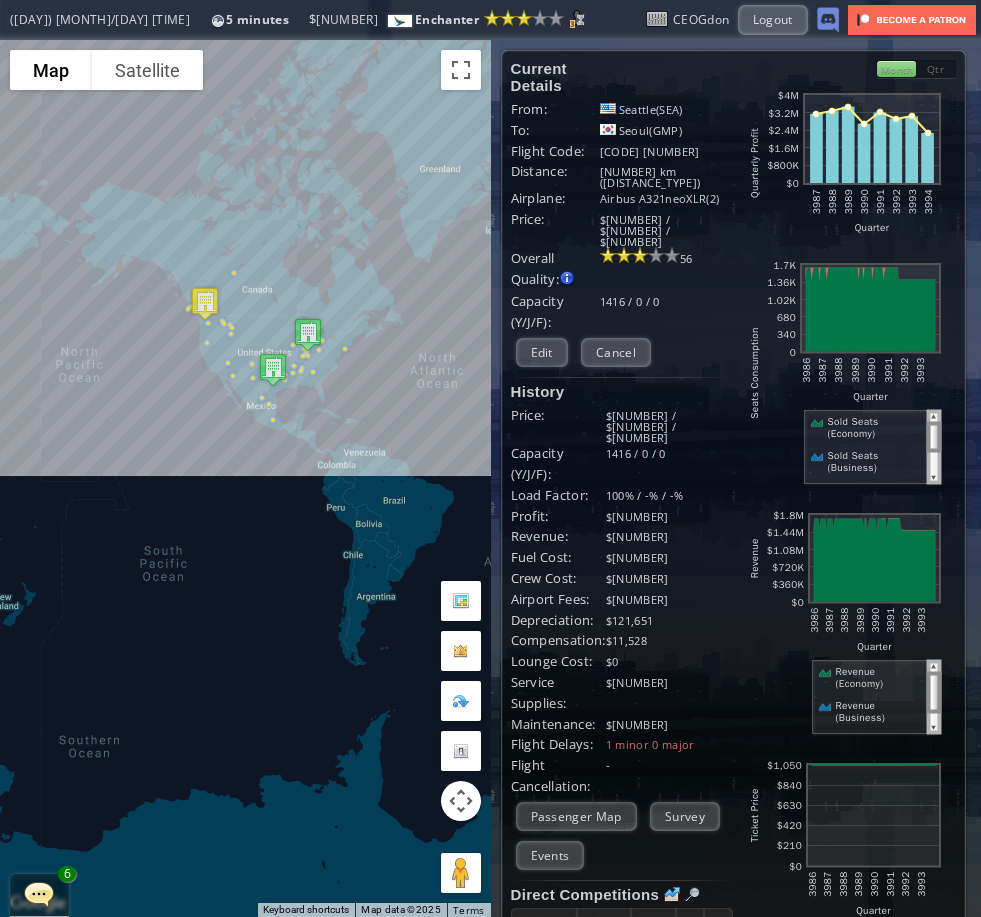 click on "Edit" at bounding box center [542, 352] 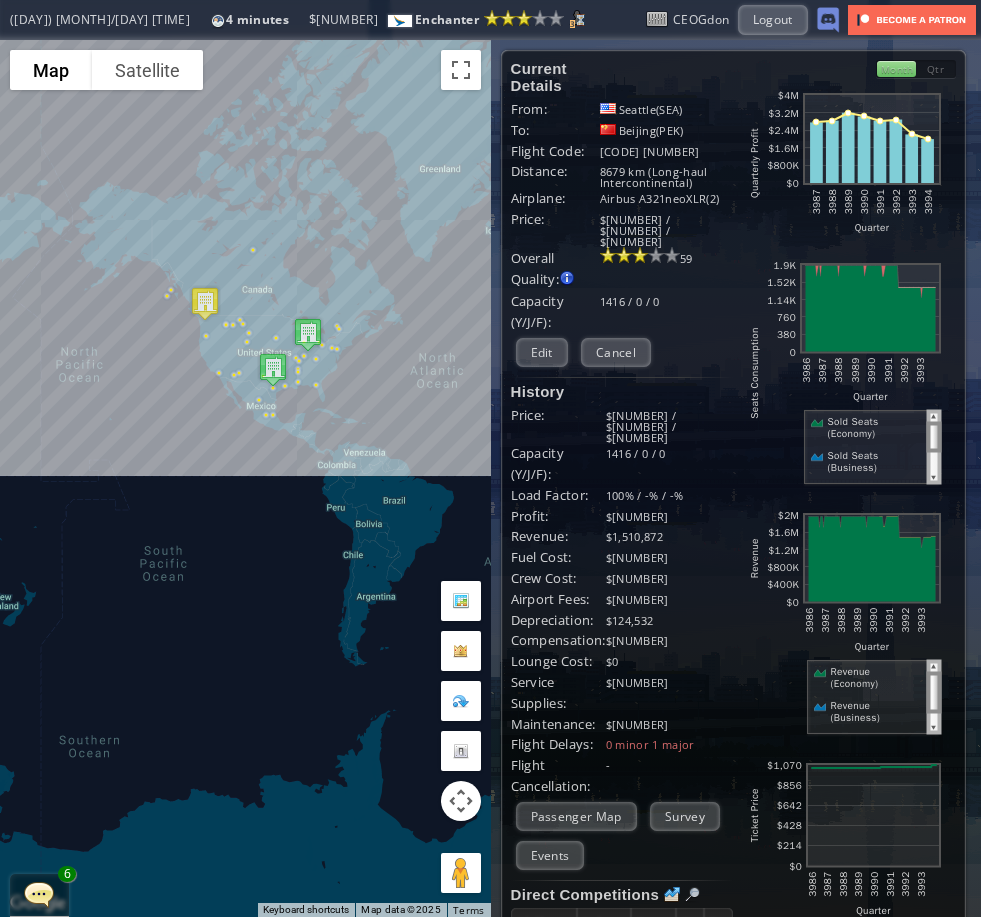 click on "Current Details
From:
[CITY]([CODE])
To:
[CITY]([CODE])
Flight Code:
[CODE]
Distance:
[NUMBER] km ([DISTANCE_TYPE])
Airplane:
[AIRPLANE_MODEL]([NUMBER])
Price:
$[NUMBER] / $[NUMBER] / $[NUMBER]
Overall Quality:
Overall quality is determined by:
- Fleet Age per Route
- Service Star level per route
- Company wide Service Quality
59 Edit $[NUMBER]" at bounding box center (734, 598) 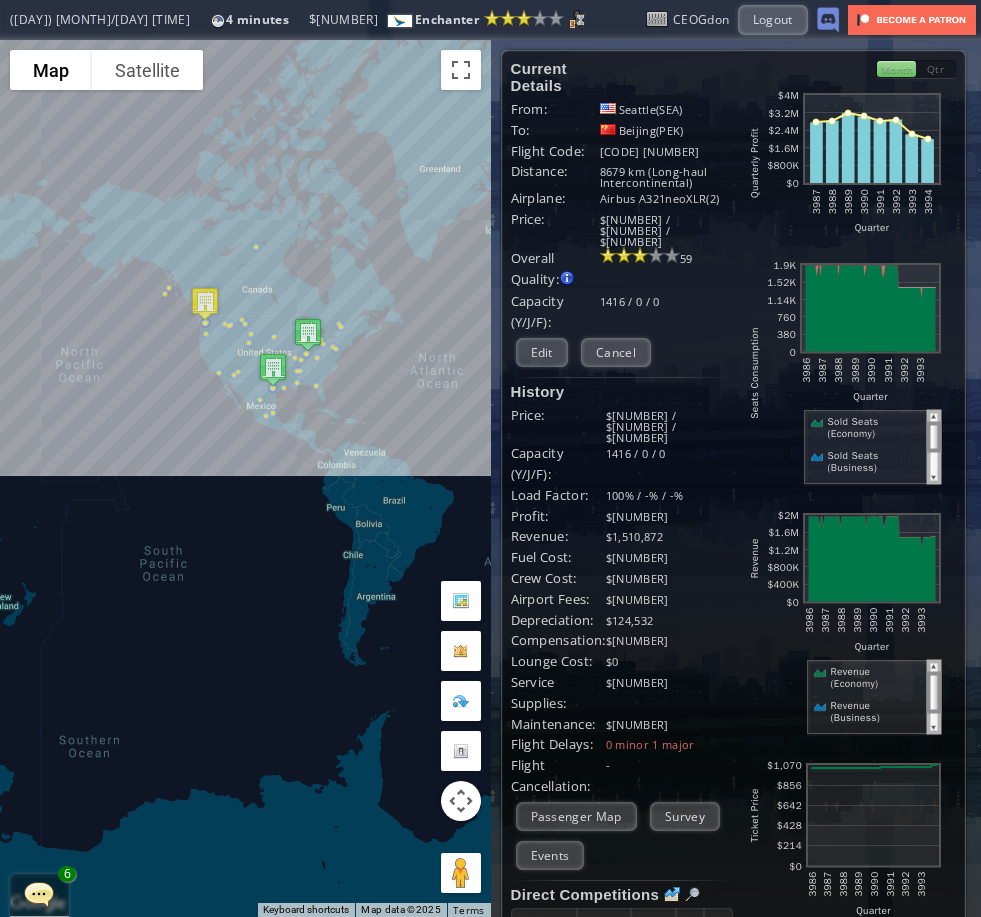 click on "Edit" at bounding box center [542, 352] 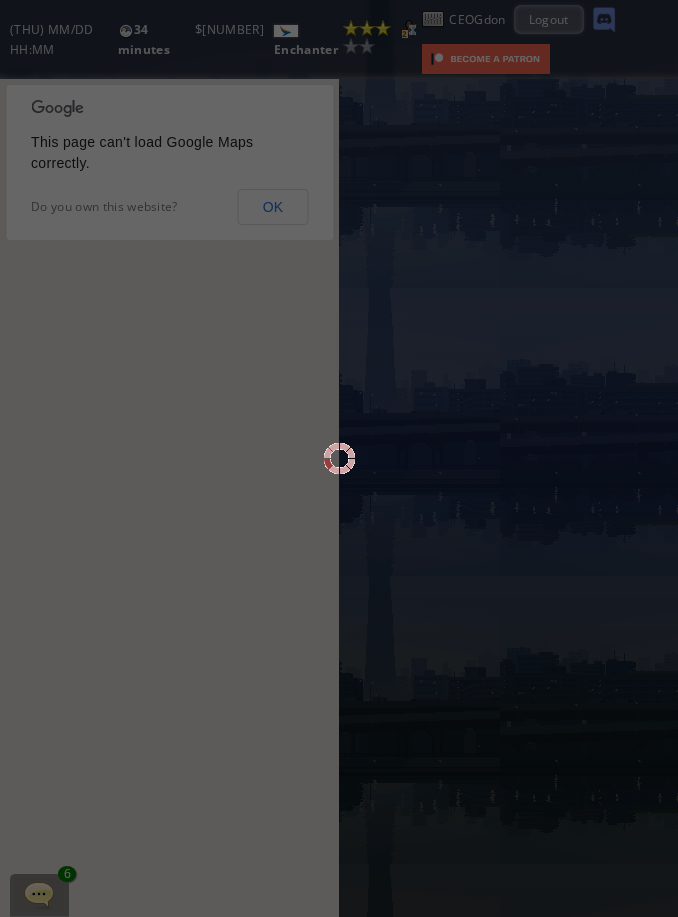 scroll, scrollTop: 0, scrollLeft: 0, axis: both 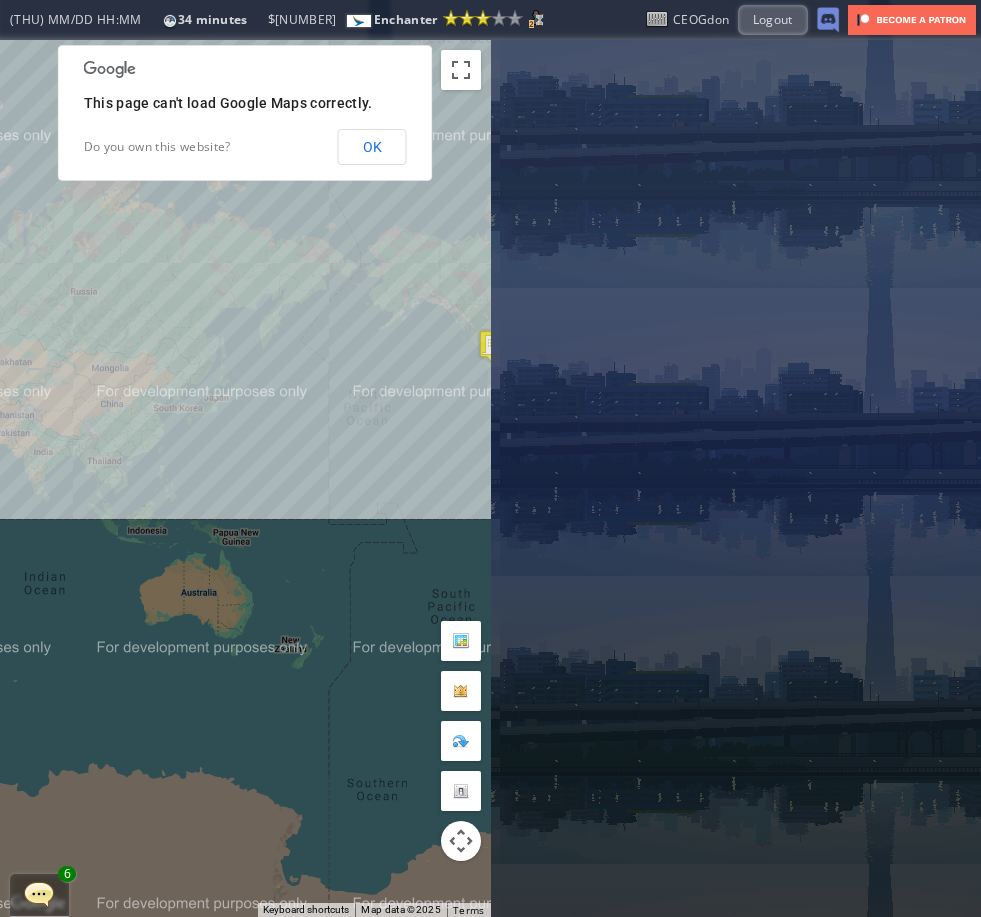 click on "OK" at bounding box center [372, 147] 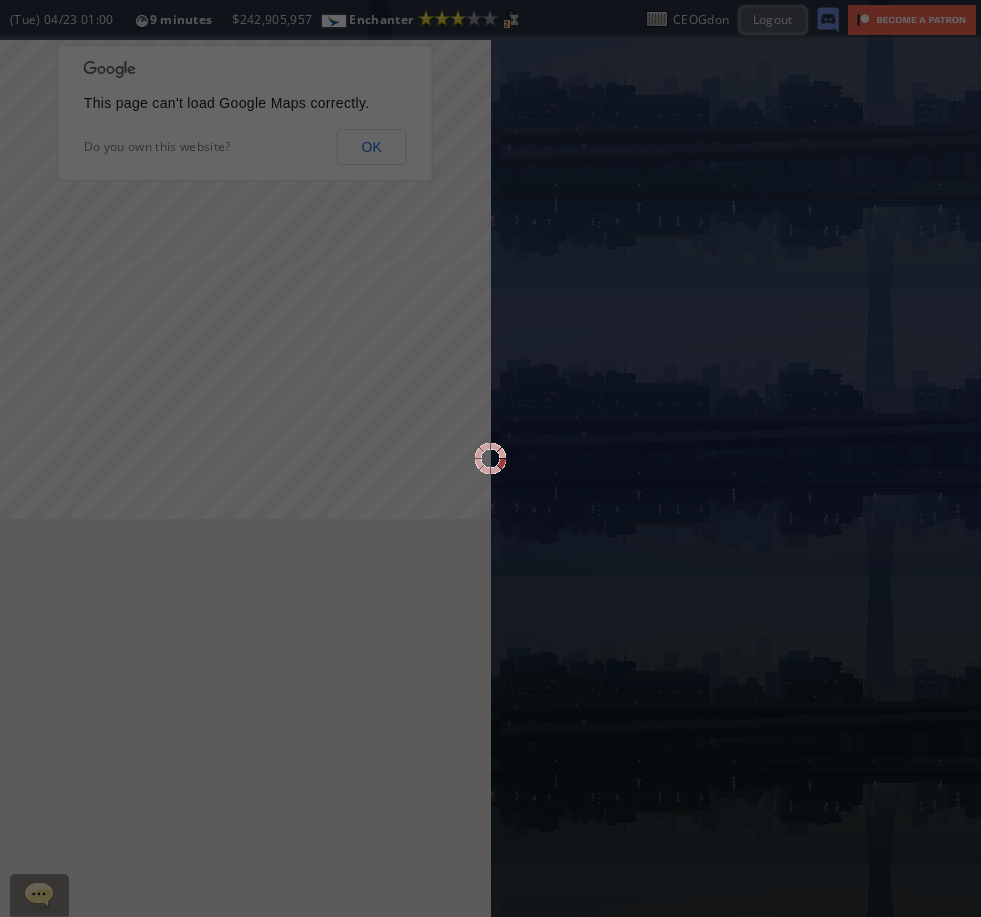 scroll, scrollTop: 0, scrollLeft: 0, axis: both 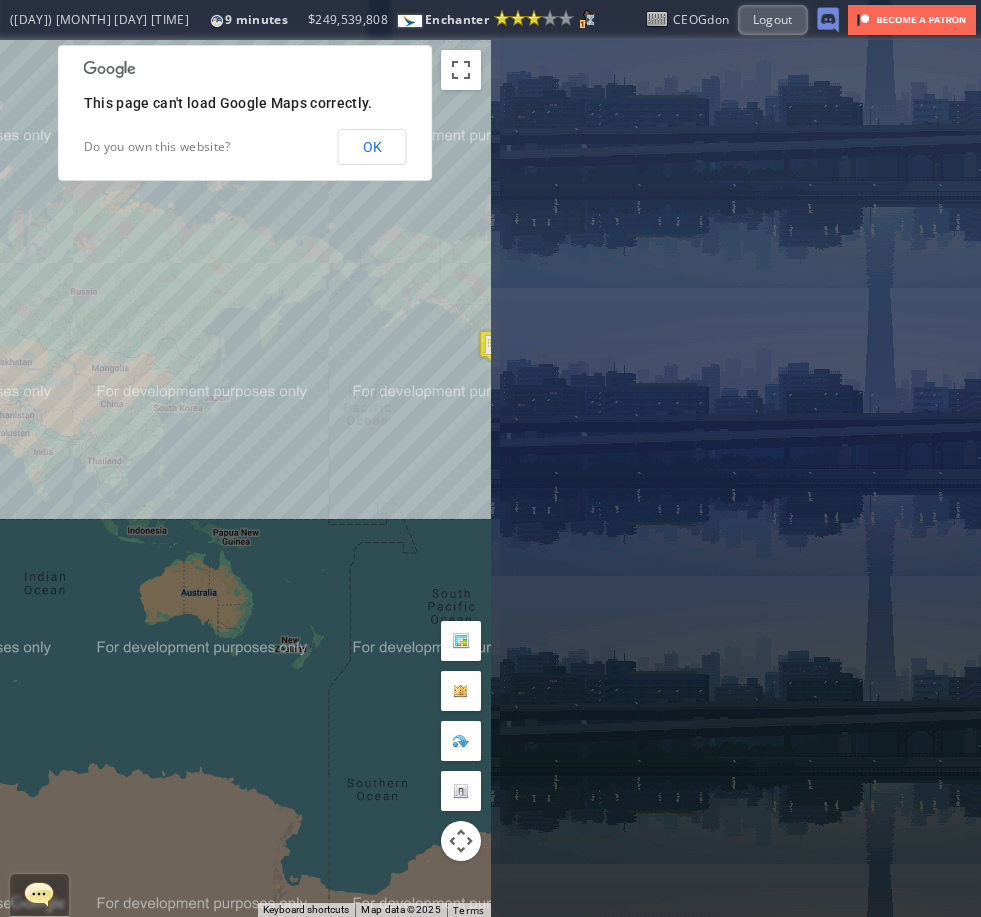 click on "OK" at bounding box center (372, 147) 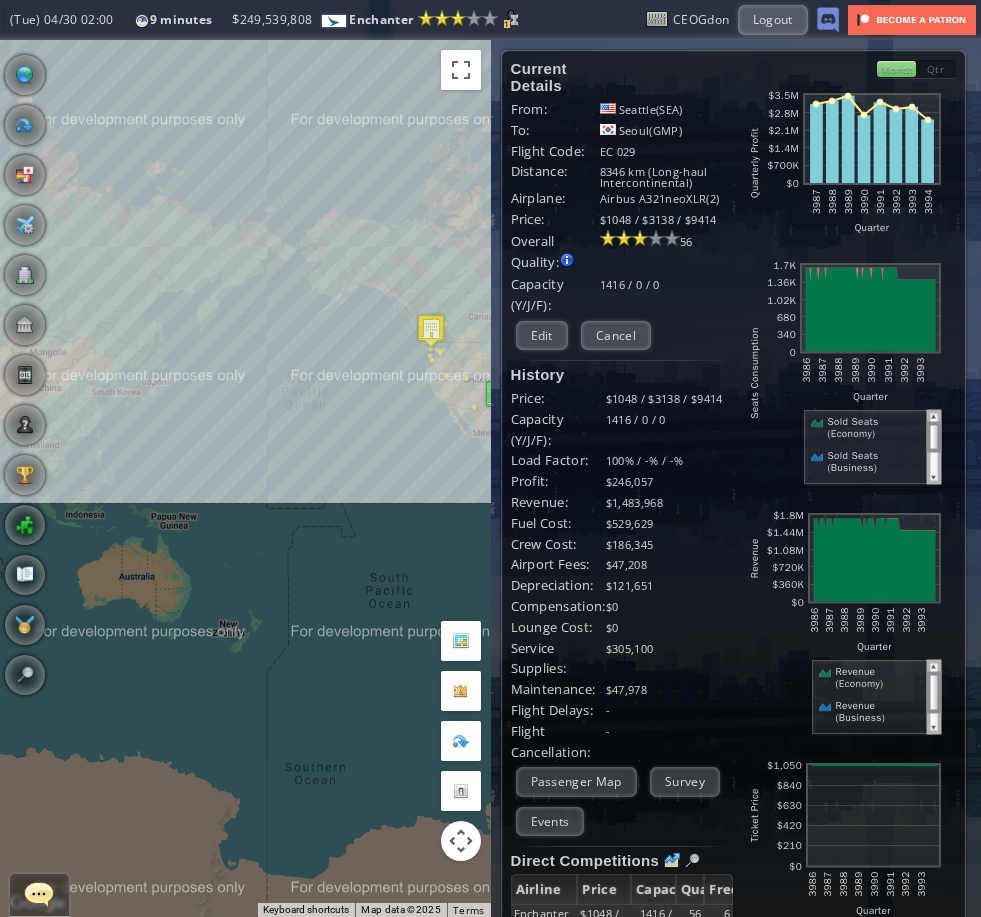 click on "Airplane" at bounding box center (25, 225) 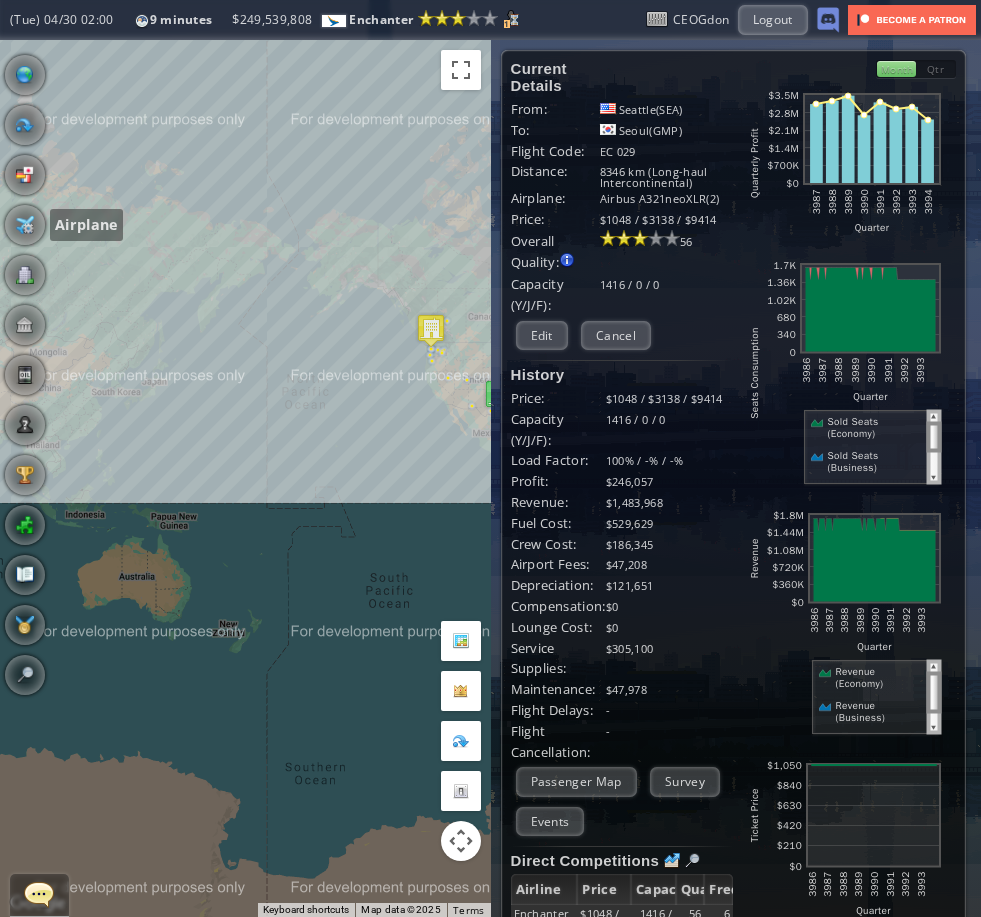 click at bounding box center [25, 225] 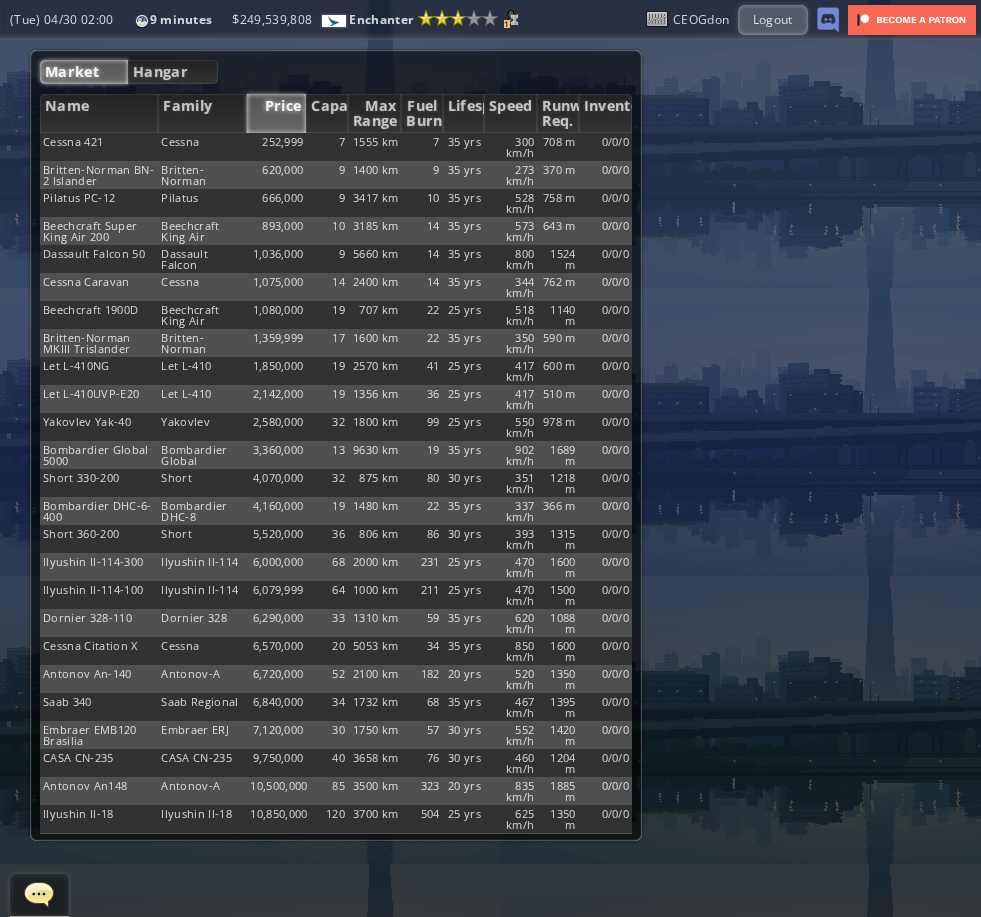 click on "Hangar" at bounding box center (173, 72) 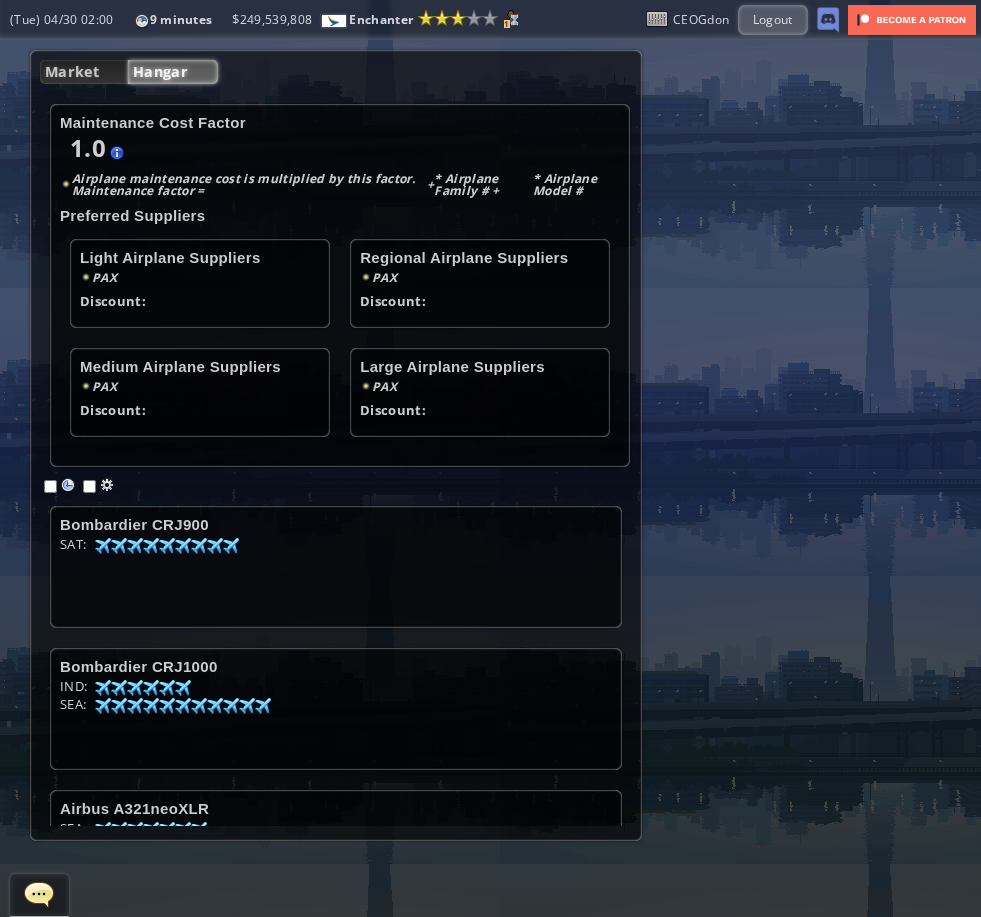 click on "Hangar" at bounding box center (173, 72) 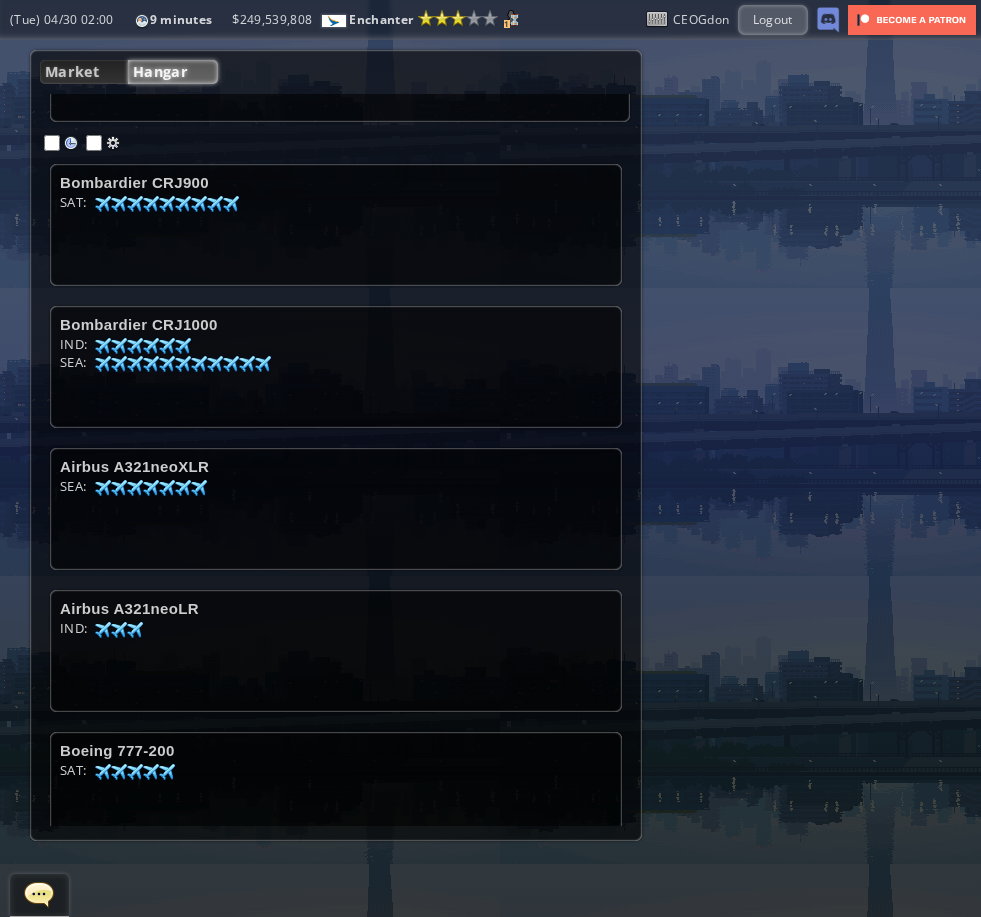 scroll, scrollTop: 396, scrollLeft: 0, axis: vertical 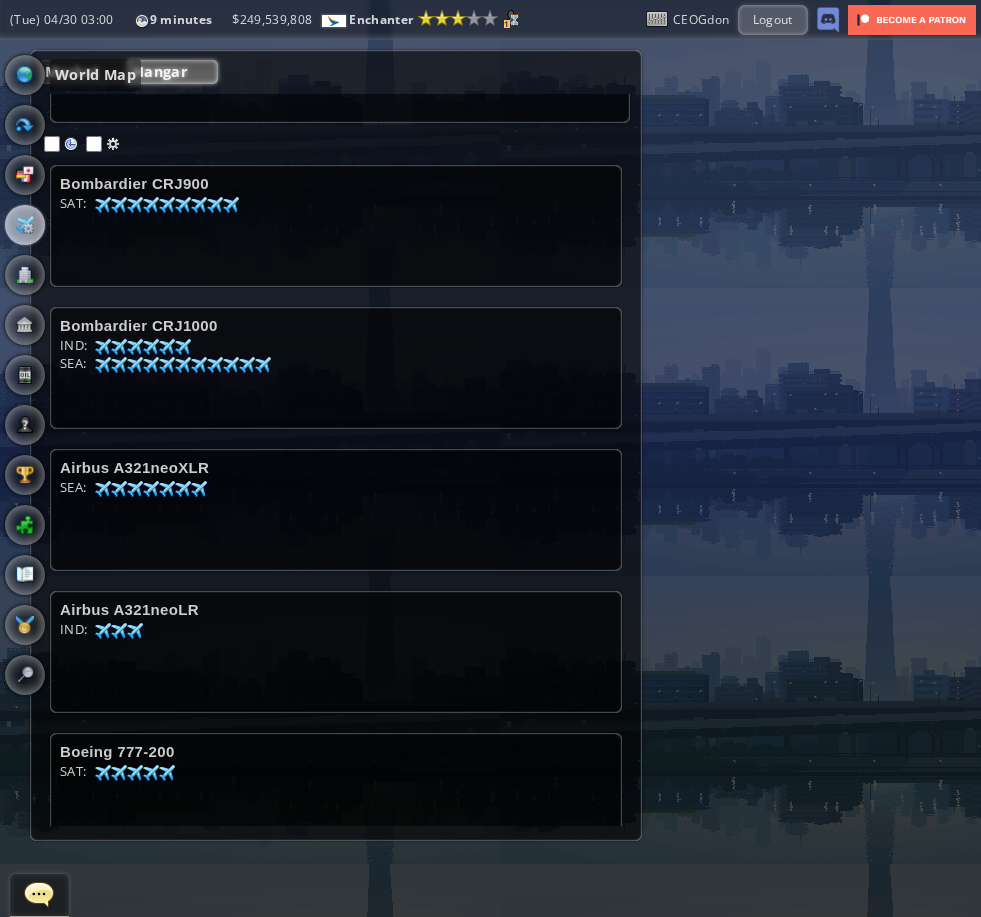 click at bounding box center (25, 75) 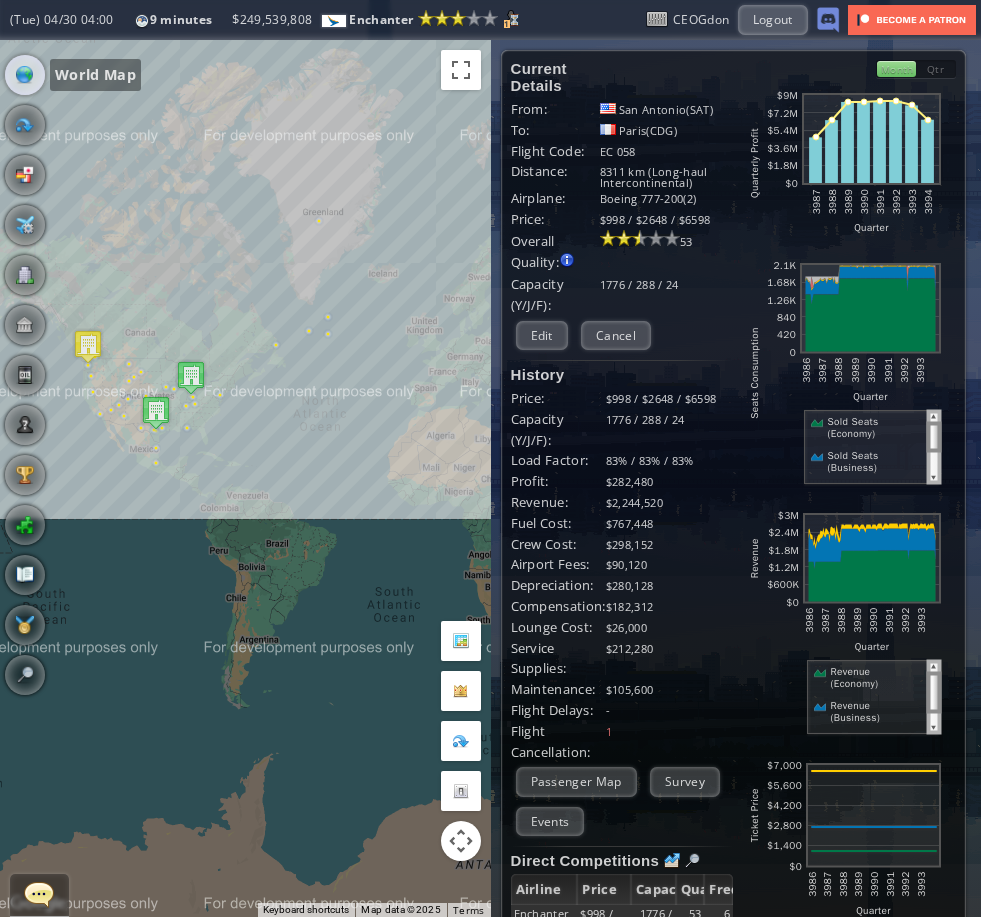 scroll, scrollTop: 0, scrollLeft: 0, axis: both 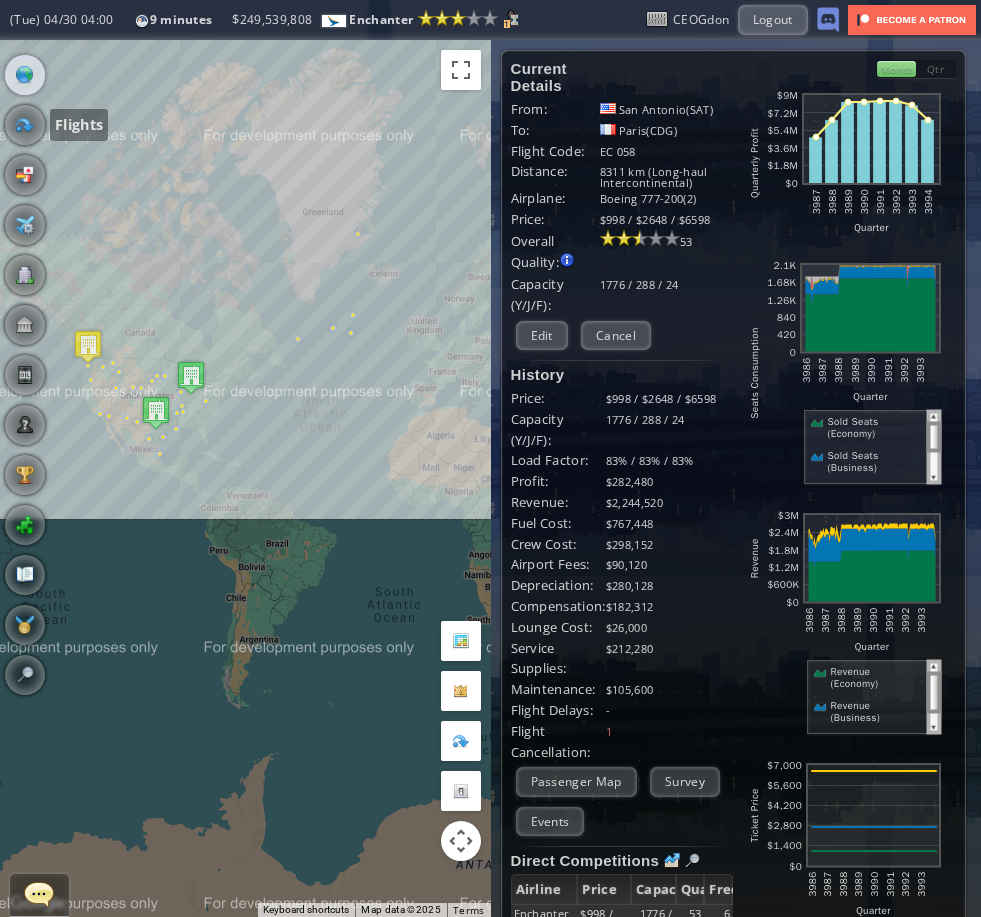click at bounding box center [25, 125] 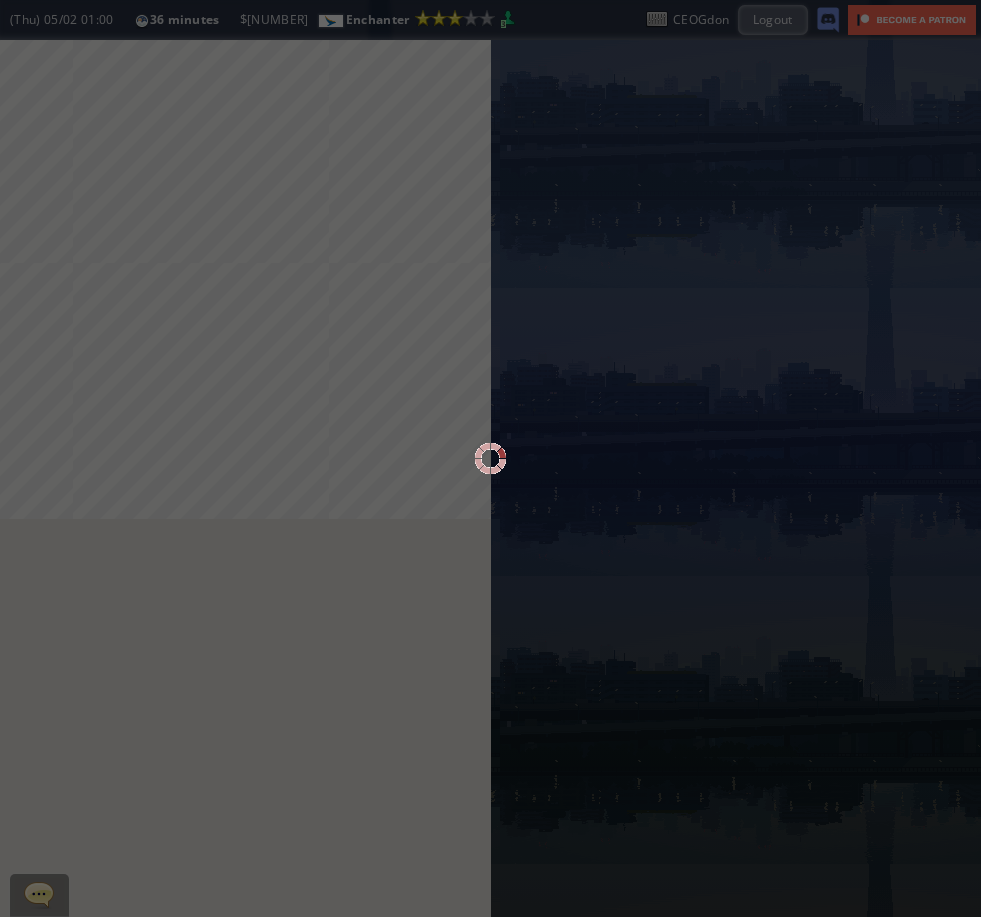 scroll, scrollTop: 0, scrollLeft: 0, axis: both 